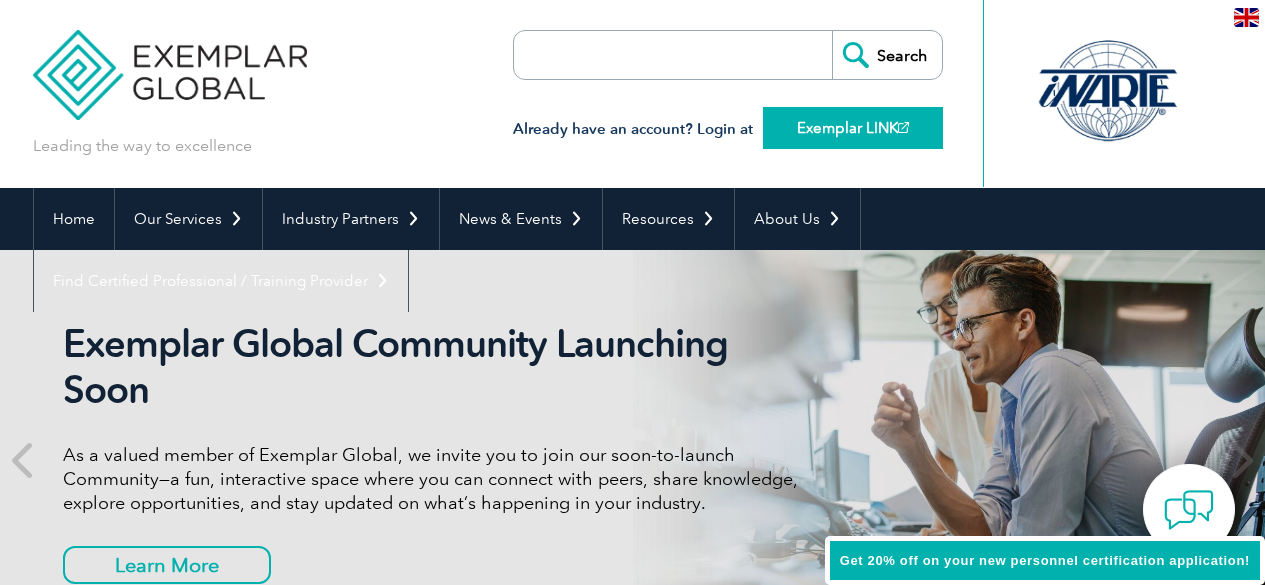 scroll, scrollTop: 0, scrollLeft: 0, axis: both 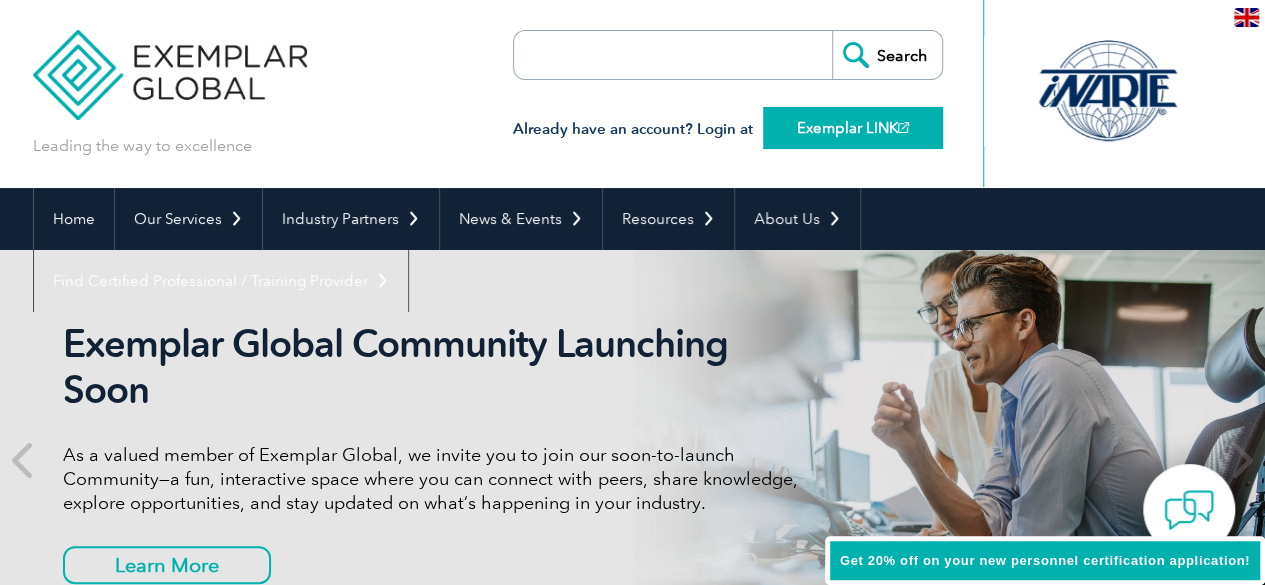 click on "Exemplar LINK" at bounding box center [853, 128] 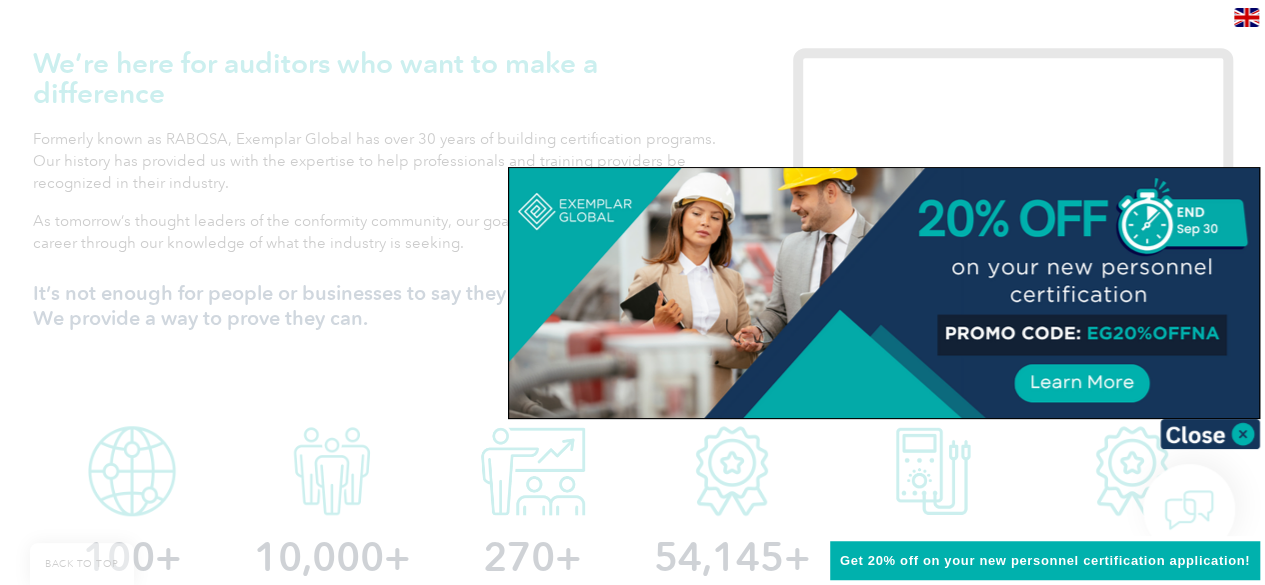 scroll, scrollTop: 0, scrollLeft: 0, axis: both 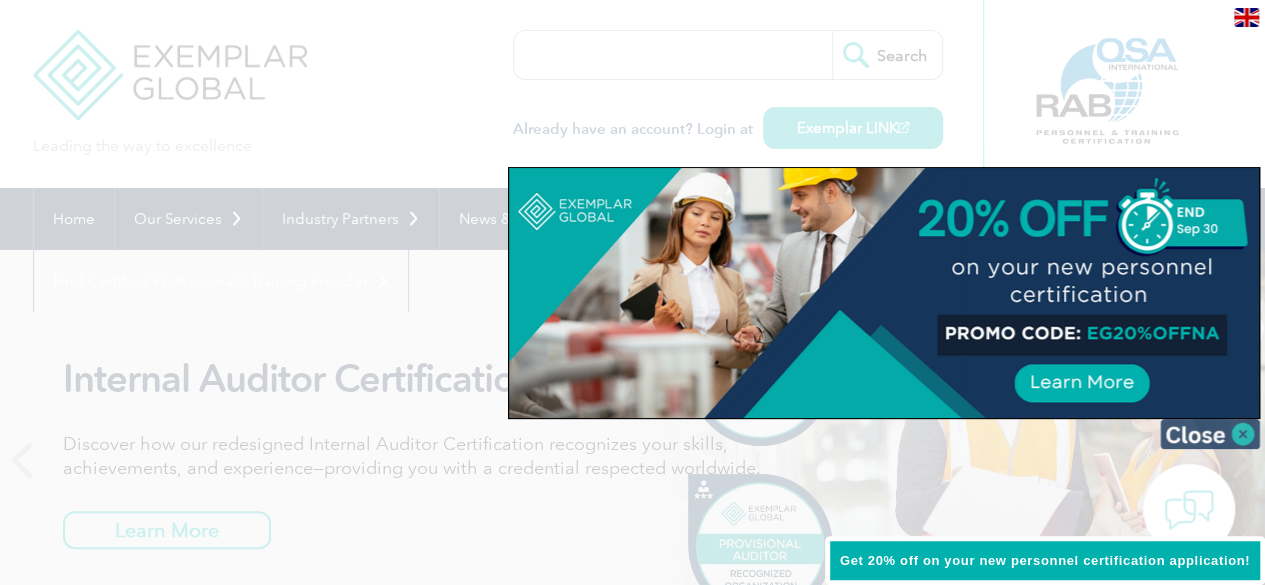 click at bounding box center [1210, 434] 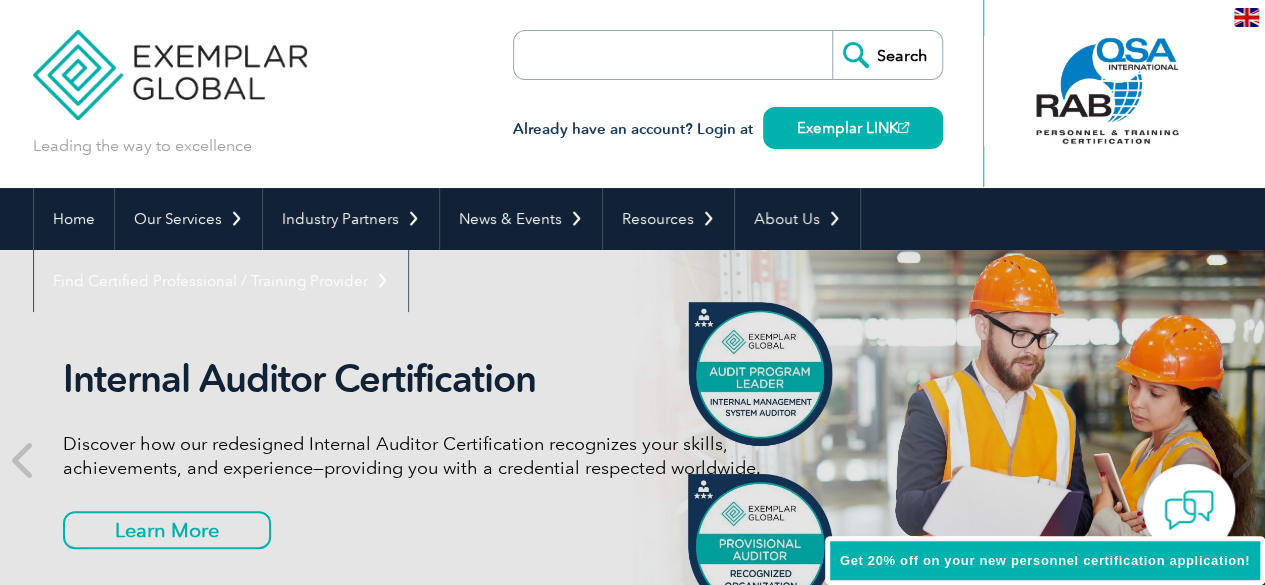 scroll, scrollTop: 389, scrollLeft: 0, axis: vertical 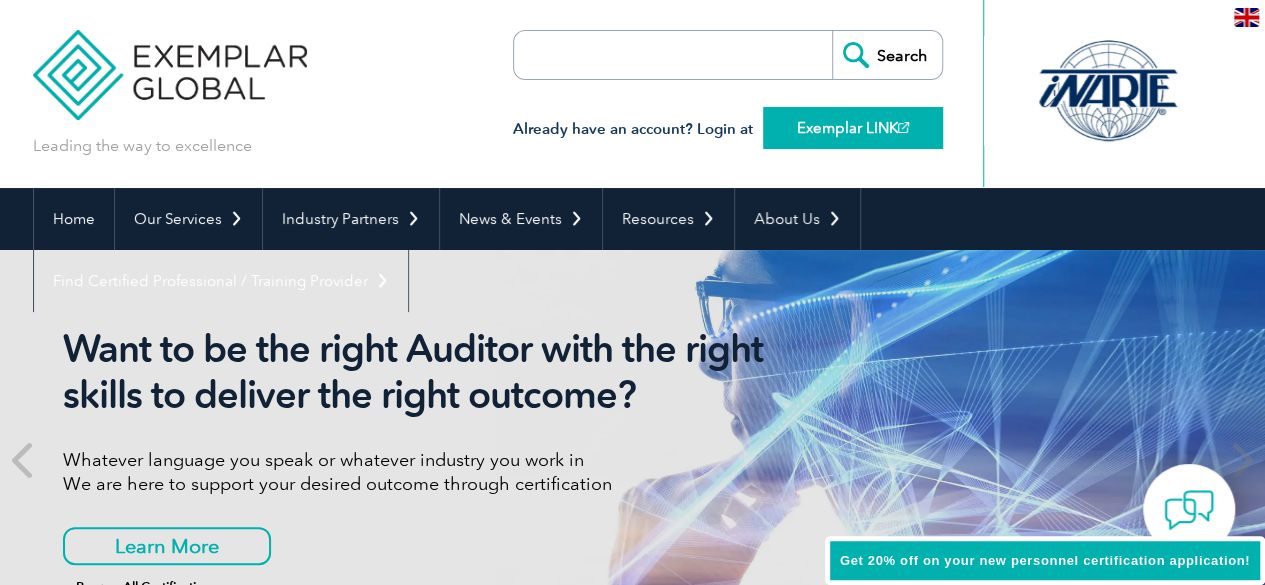 click on "Exemplar LINK" at bounding box center [853, 128] 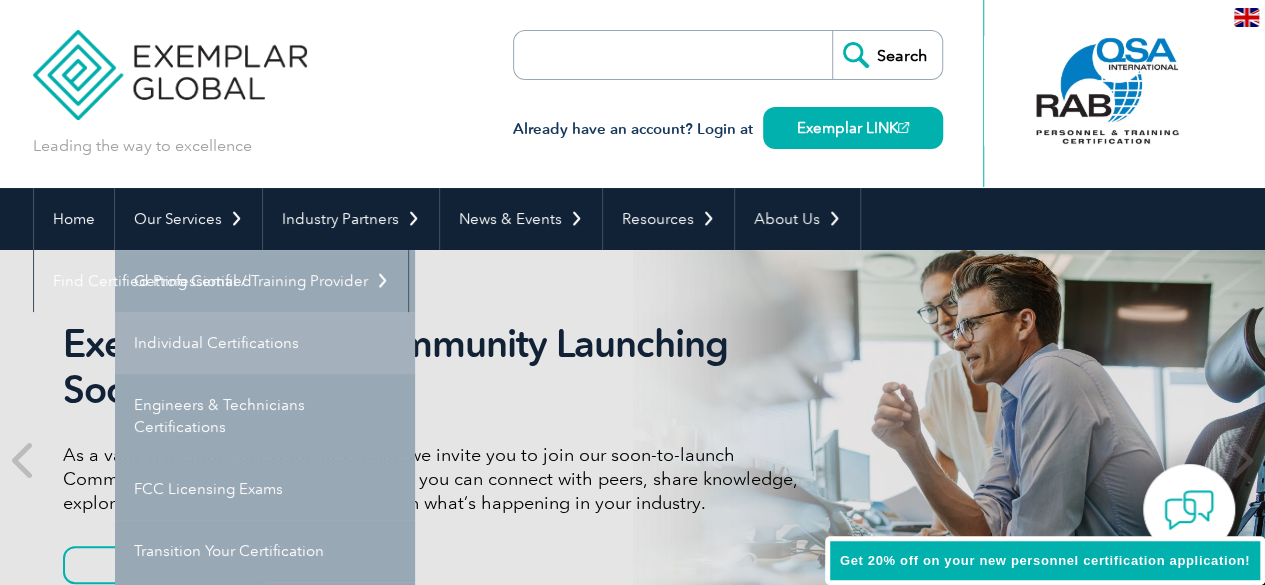 click on "Individual Certifications" at bounding box center [265, 343] 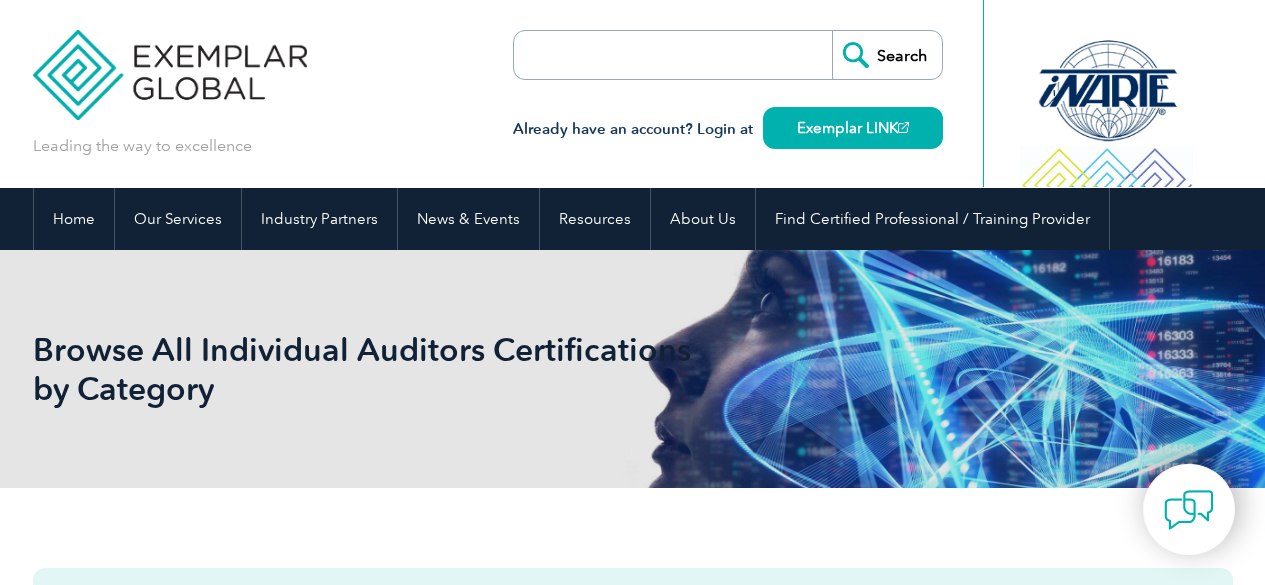 scroll, scrollTop: 0, scrollLeft: 0, axis: both 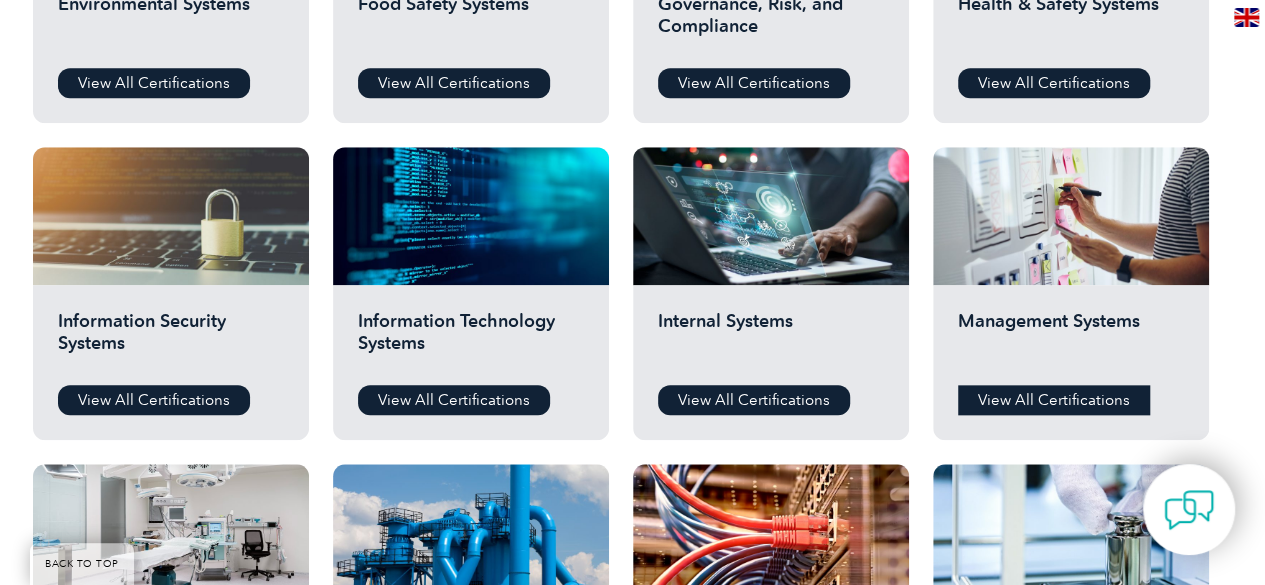 click on "View All Certifications" at bounding box center (1054, 400) 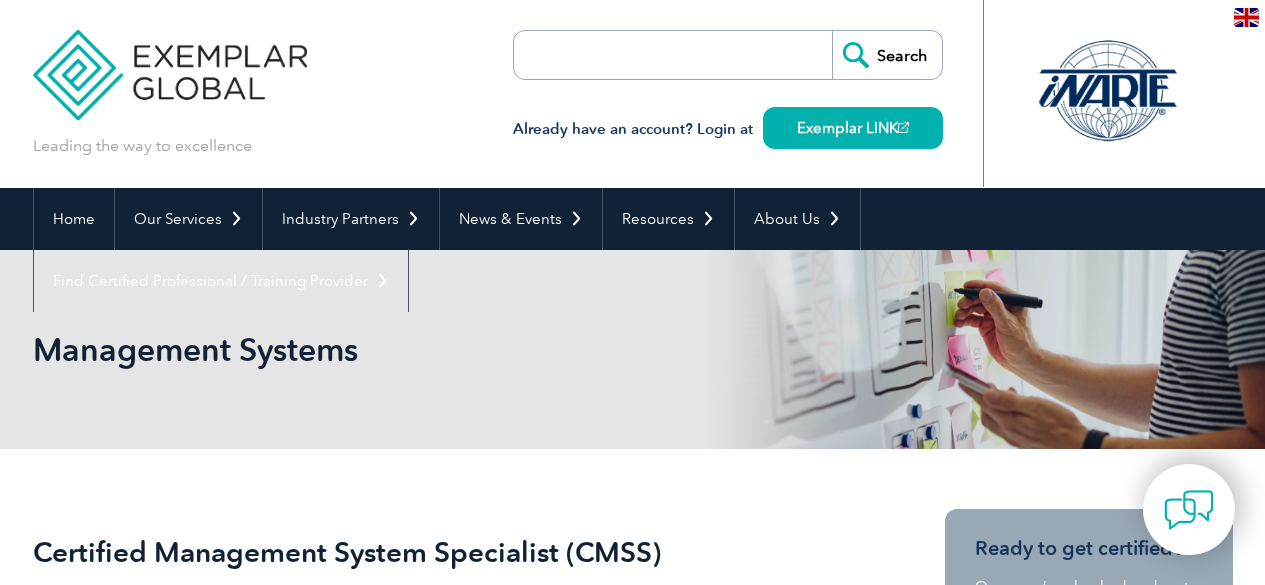 scroll, scrollTop: 0, scrollLeft: 0, axis: both 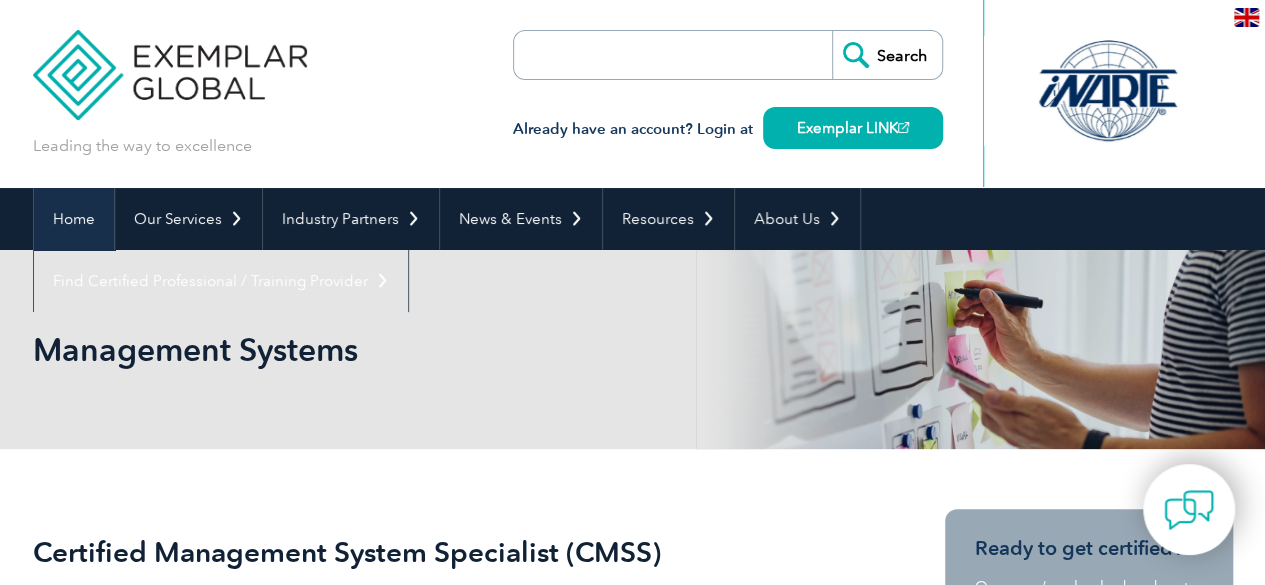 click on "Home" at bounding box center (74, 219) 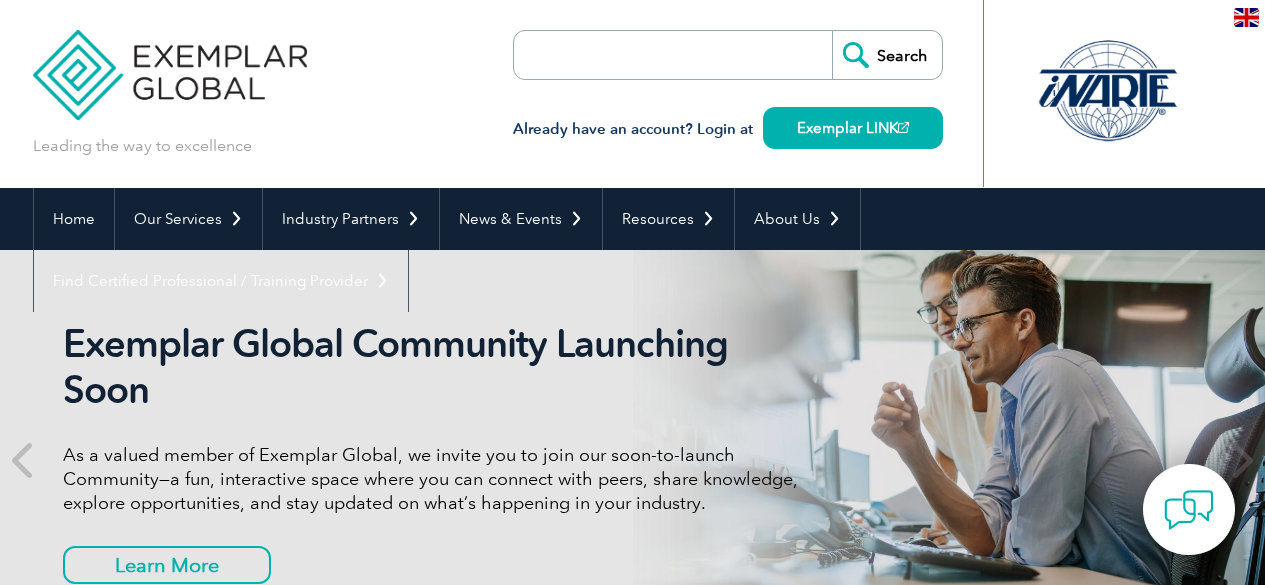 scroll, scrollTop: 0, scrollLeft: 0, axis: both 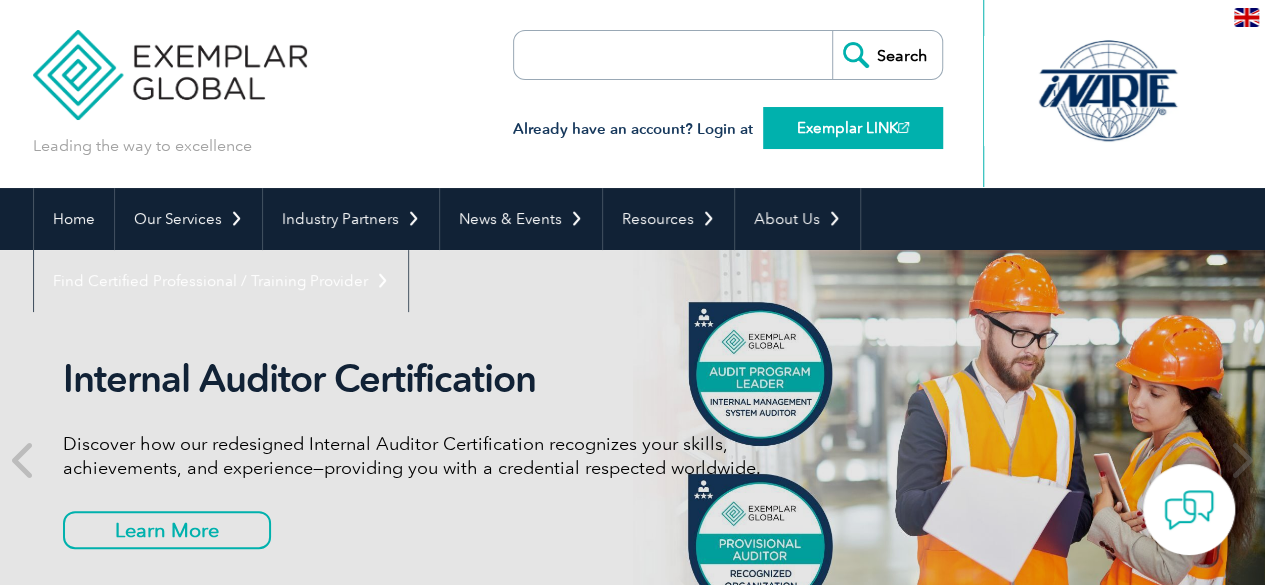click on "Exemplar LINK" at bounding box center [853, 128] 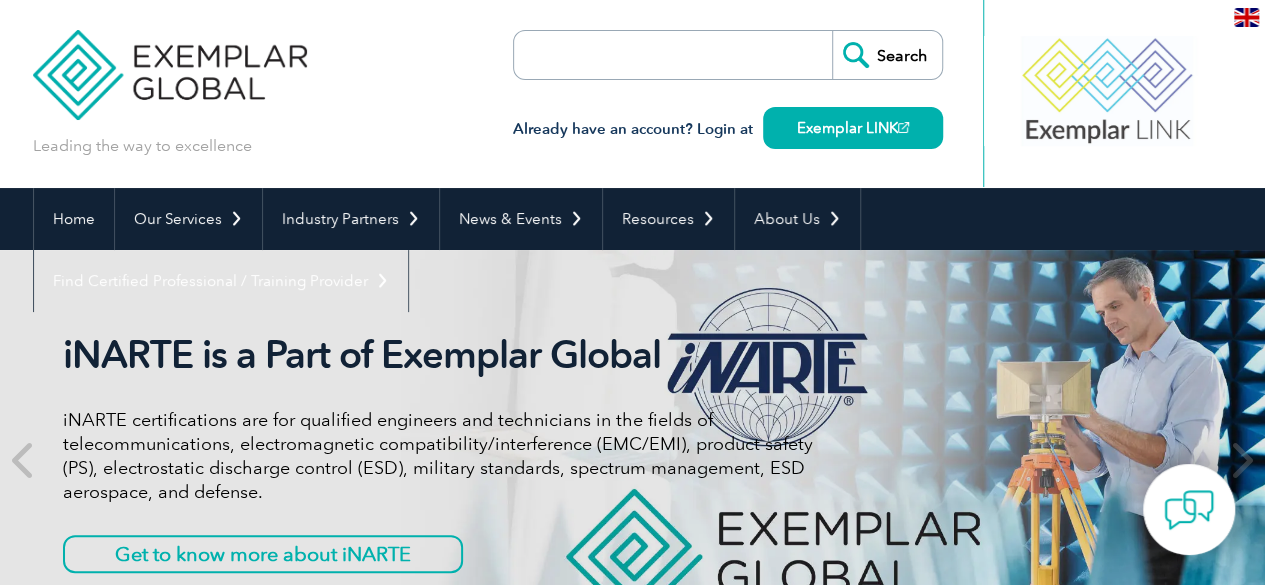 click at bounding box center [1107, 91] 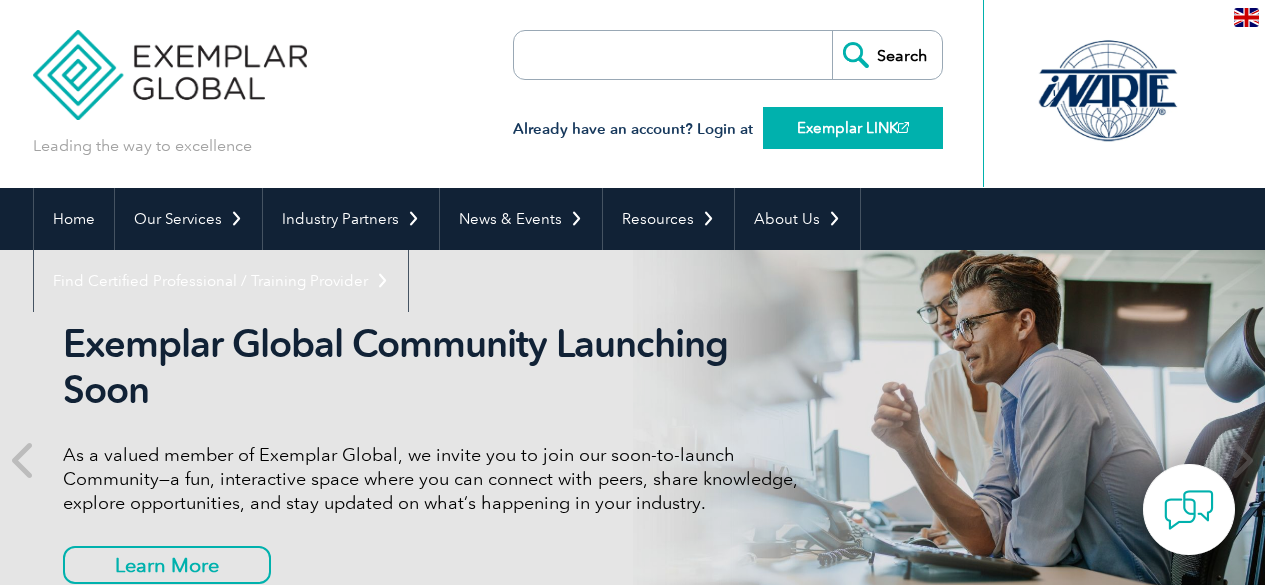 scroll, scrollTop: 0, scrollLeft: 0, axis: both 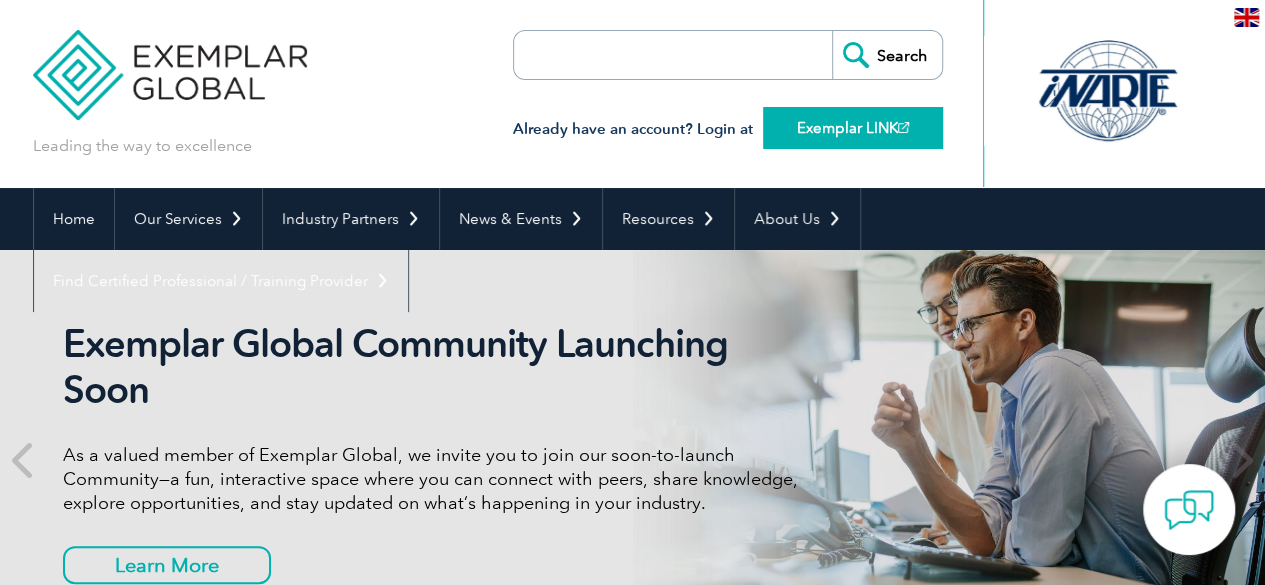 click at bounding box center [903, 127] 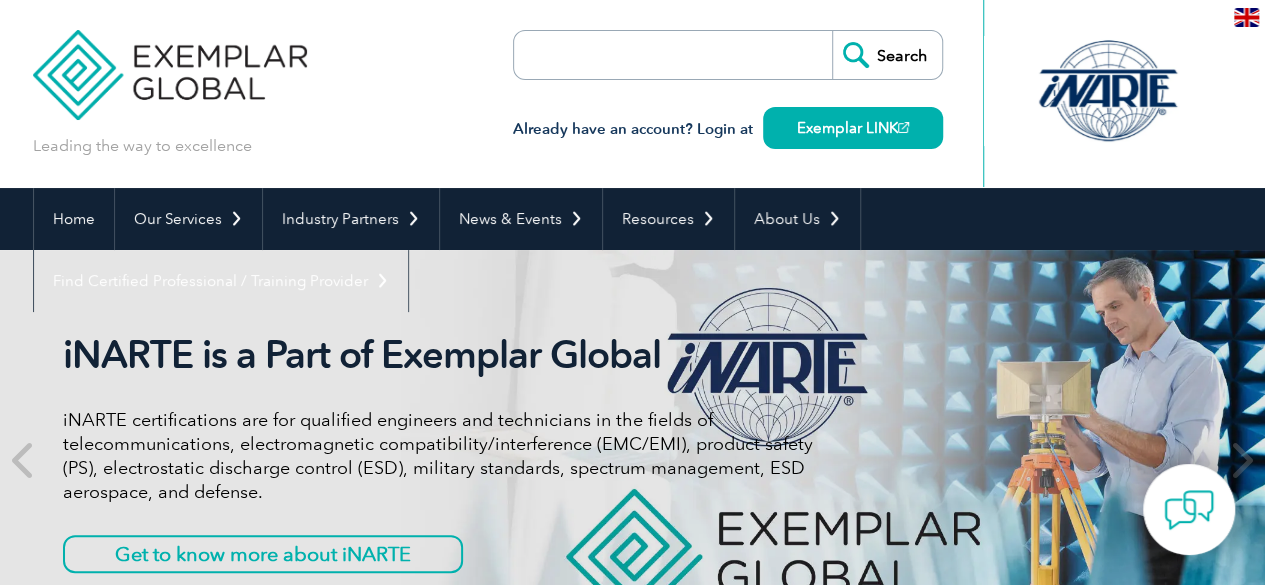 click at bounding box center (1246, 17) 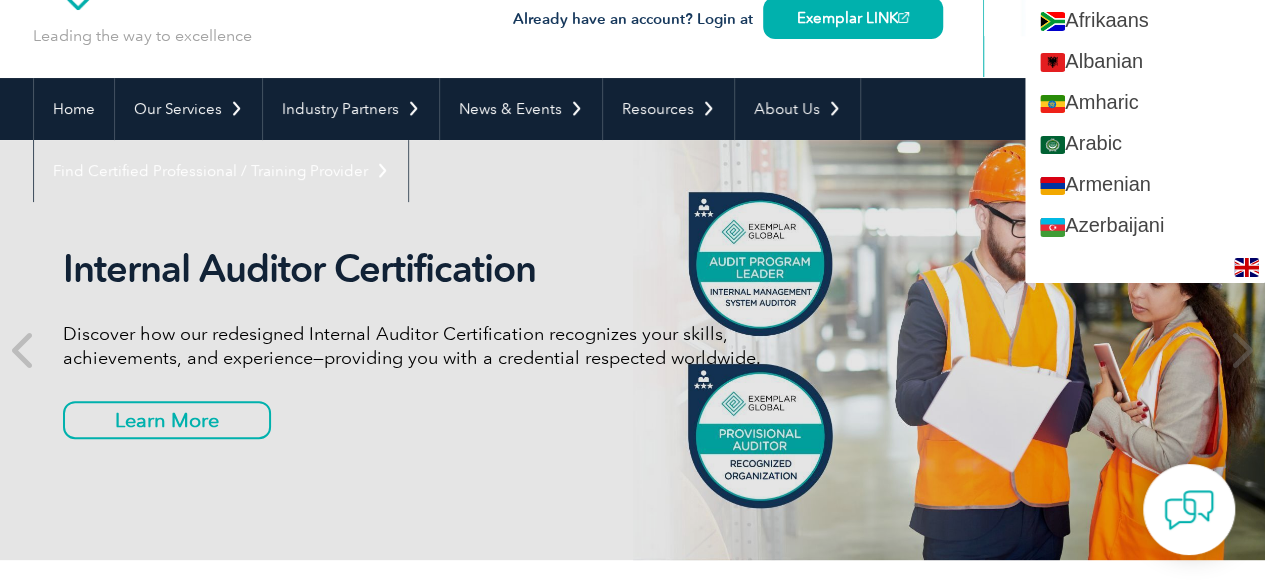 scroll, scrollTop: 0, scrollLeft: 0, axis: both 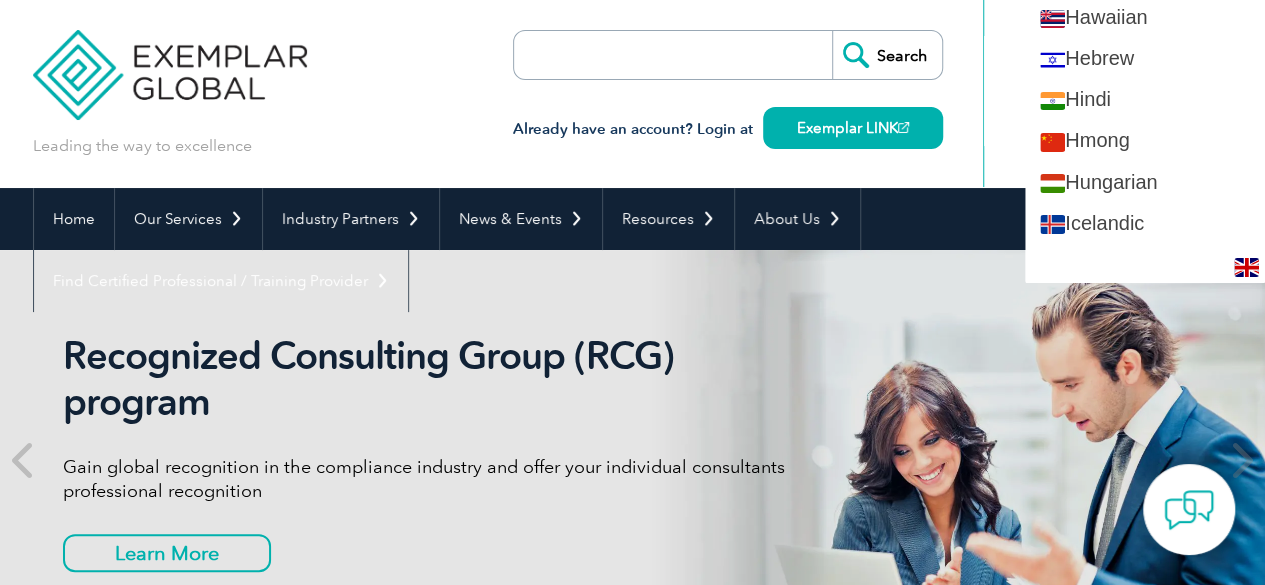click on "Leading the way to excellence                                                                                                                 Search       Already have an account? Login at  Exemplar LINK        ▼" at bounding box center (633, 94) 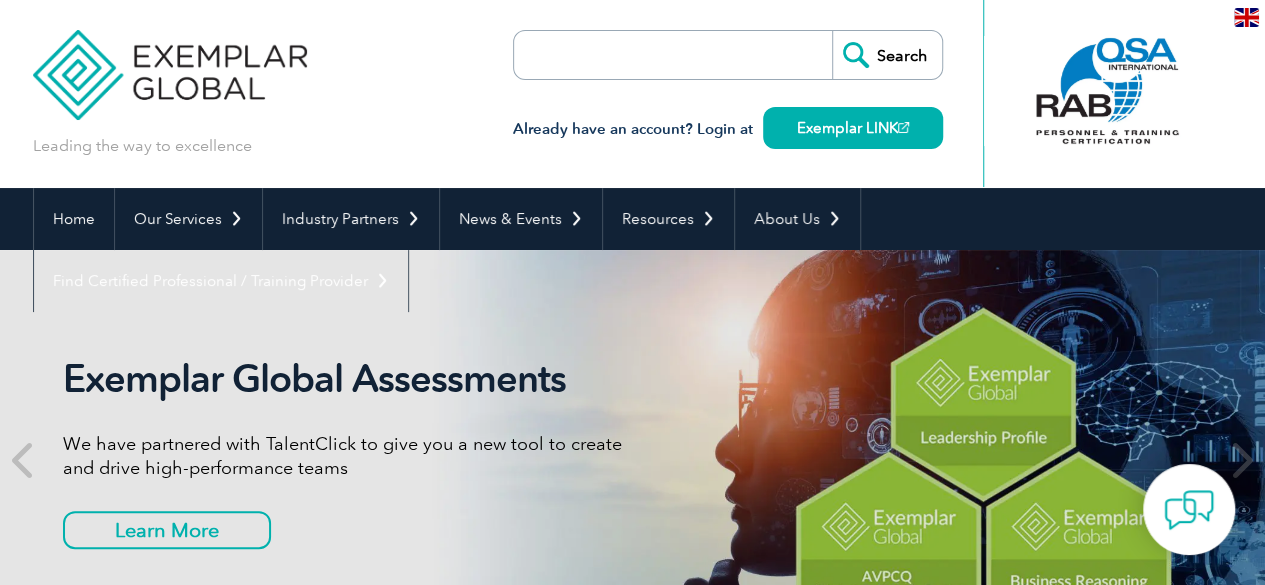 click on "Search" at bounding box center (887, 55) 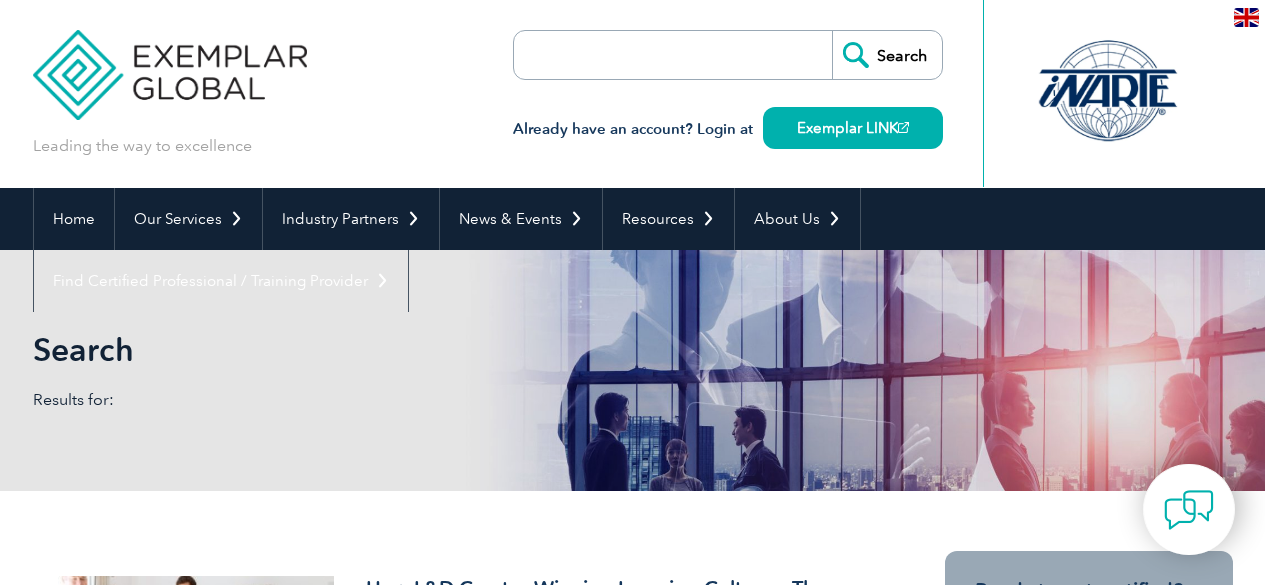 scroll, scrollTop: 0, scrollLeft: 0, axis: both 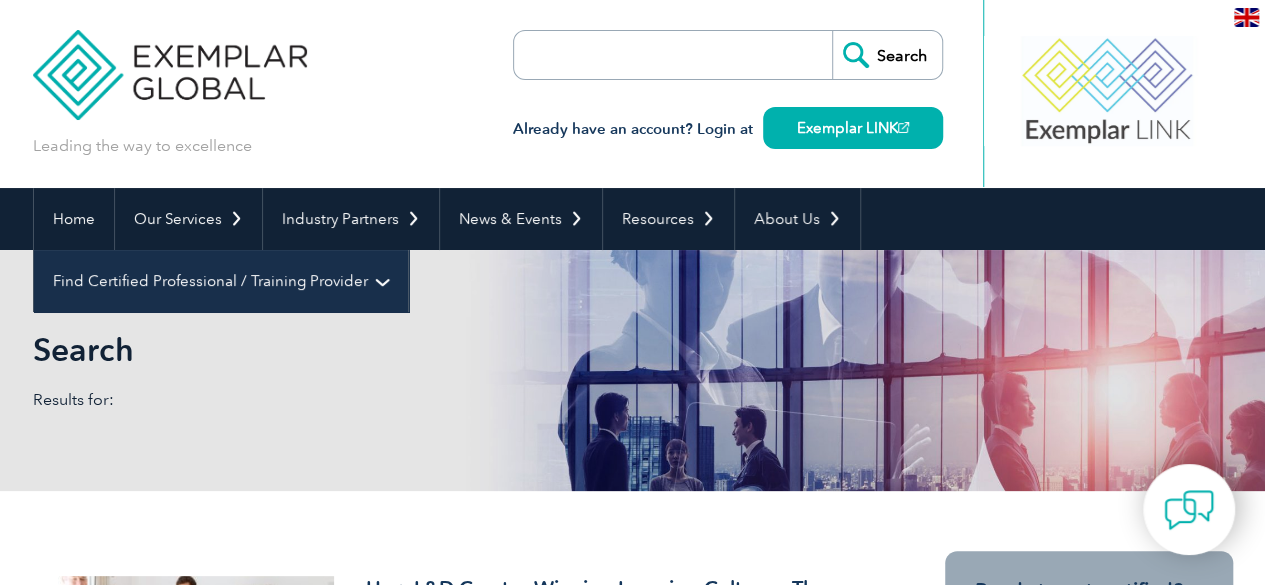 click on "Find Certified Professional / Training Provider" at bounding box center (221, 281) 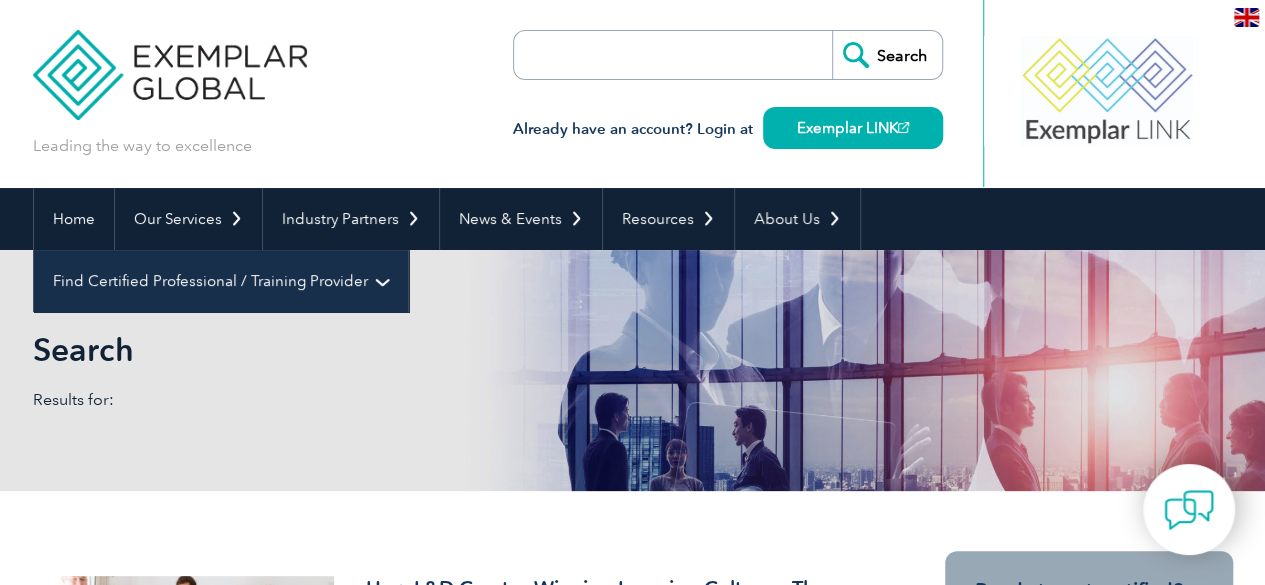 click on "Find Certified Professional / Training Provider" at bounding box center [221, 281] 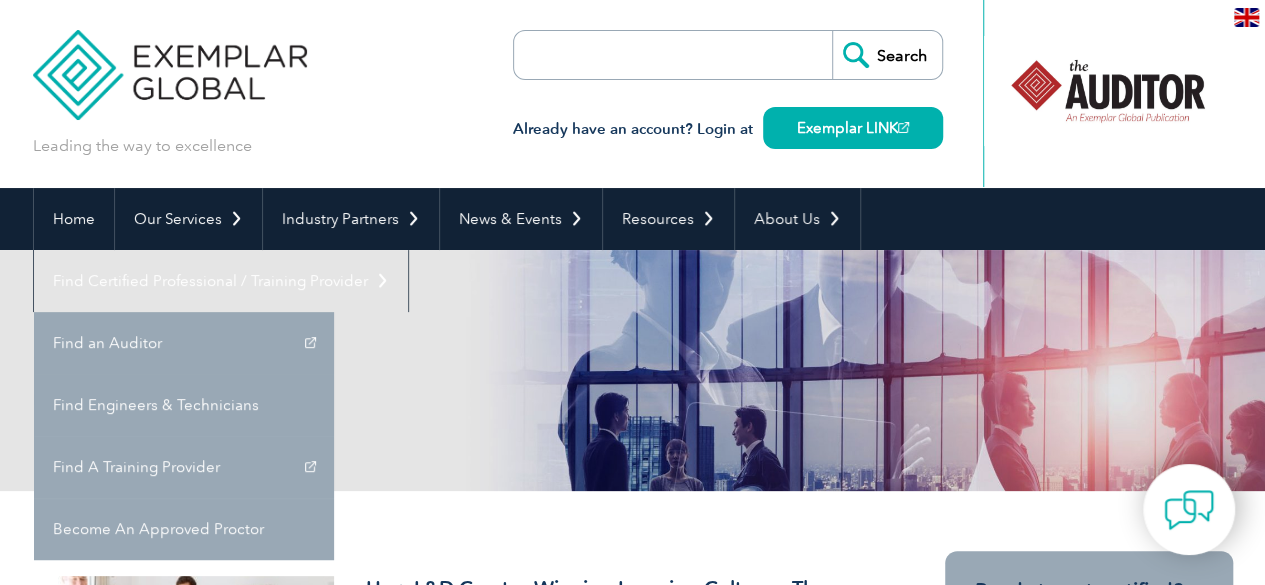 click on "Find an Auditor" at bounding box center (184, 343) 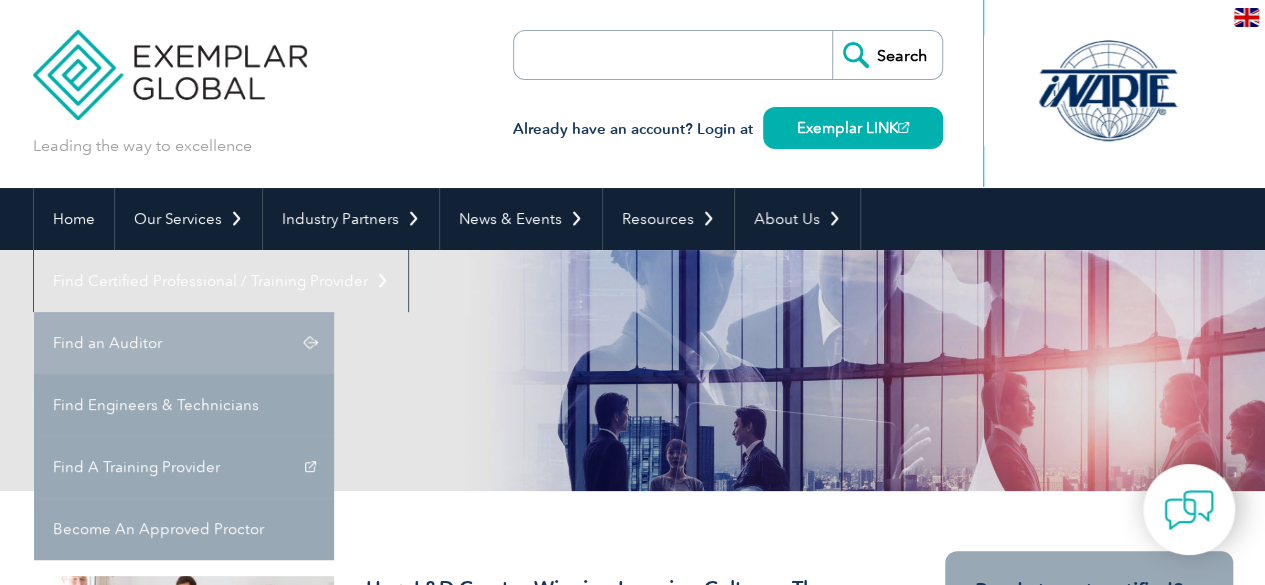 click on "Find an Auditor" at bounding box center [184, 343] 